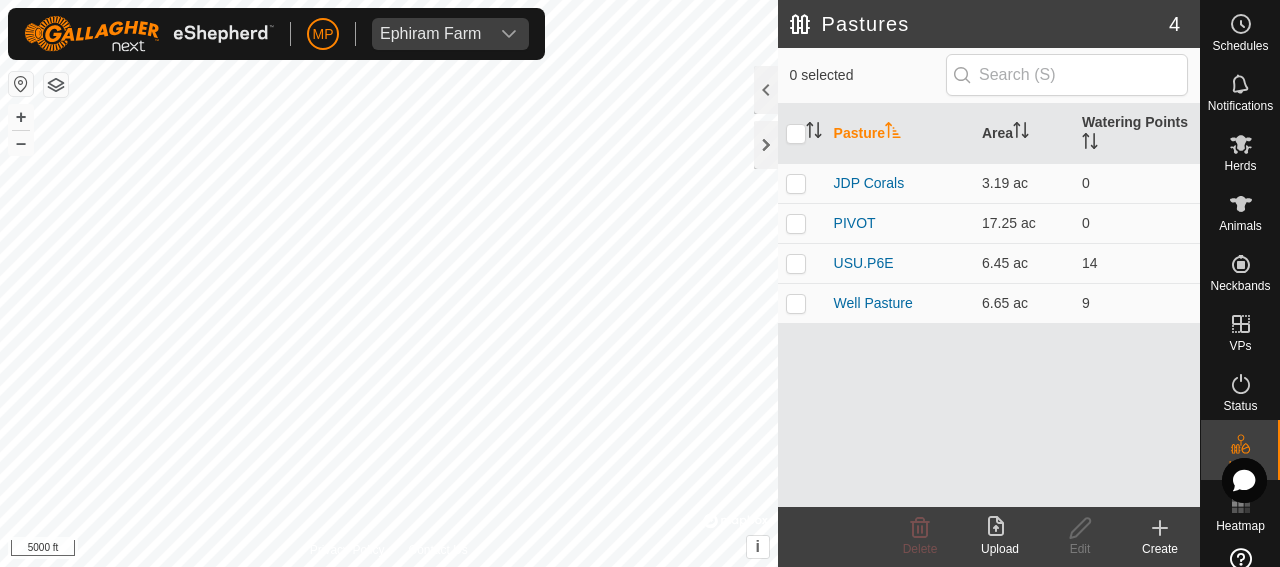scroll, scrollTop: 0, scrollLeft: 0, axis: both 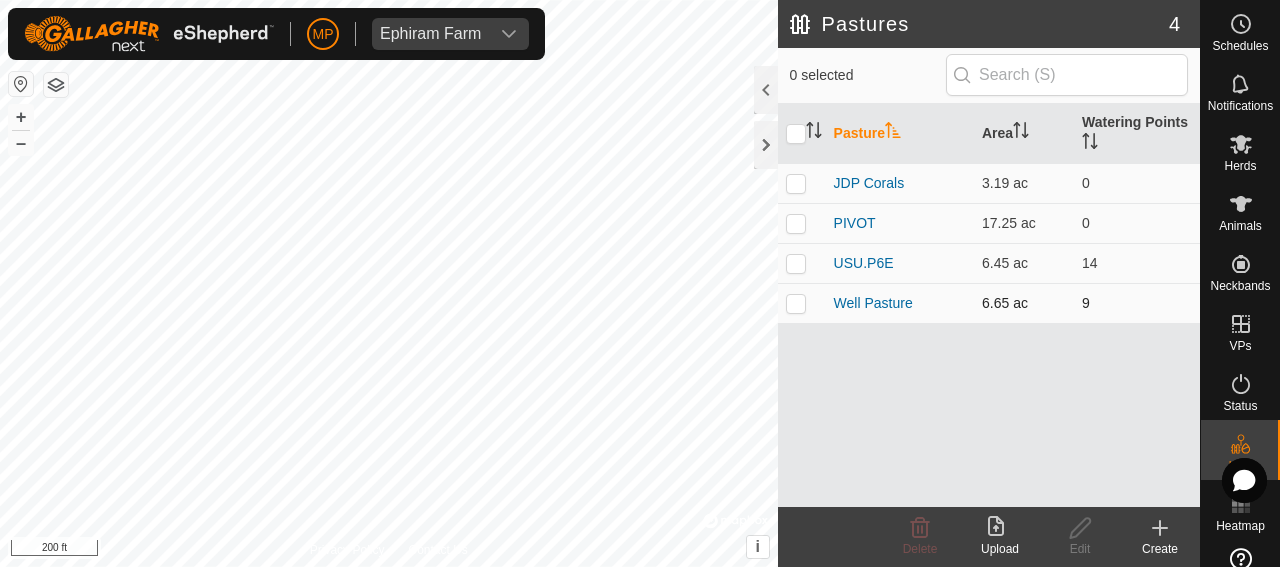 click at bounding box center (796, 303) 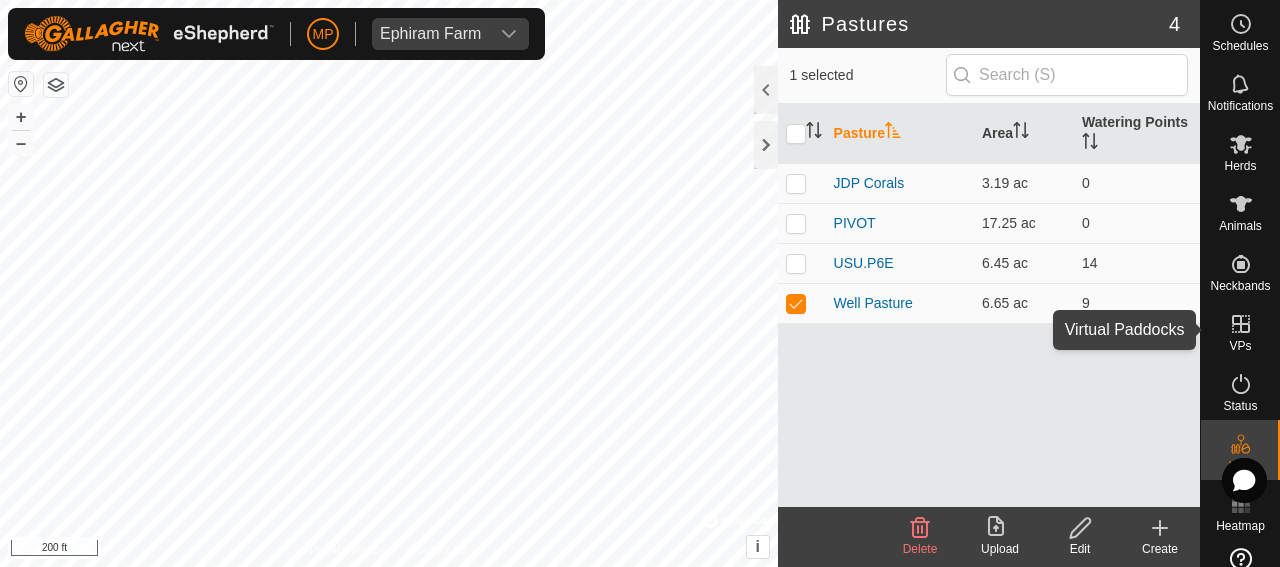 click 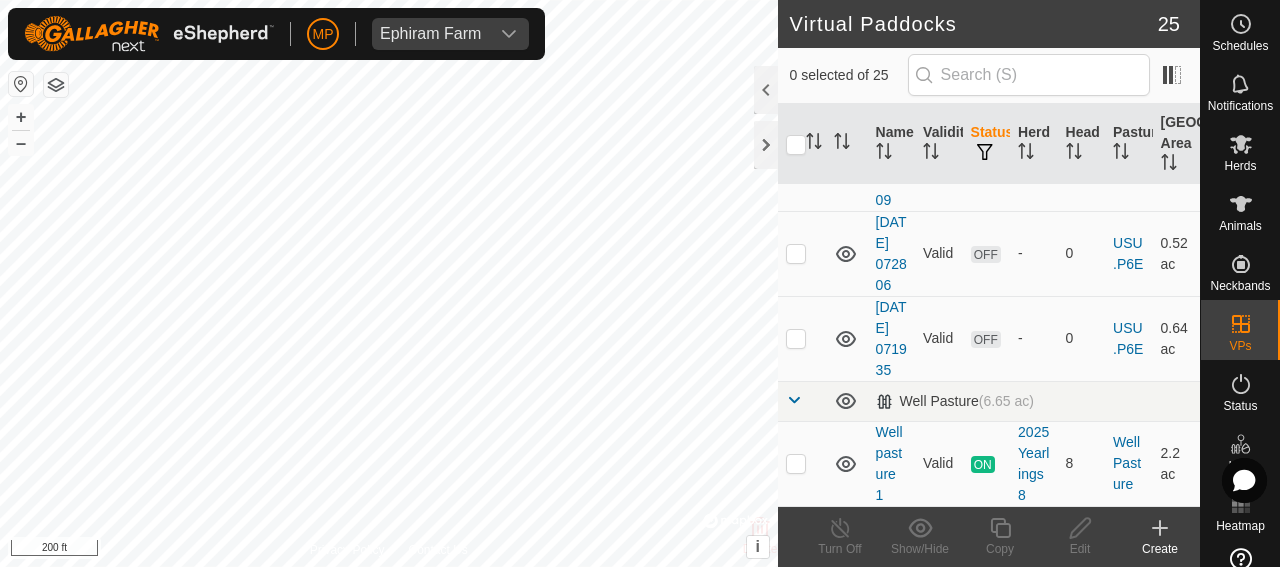 scroll, scrollTop: 2964, scrollLeft: 0, axis: vertical 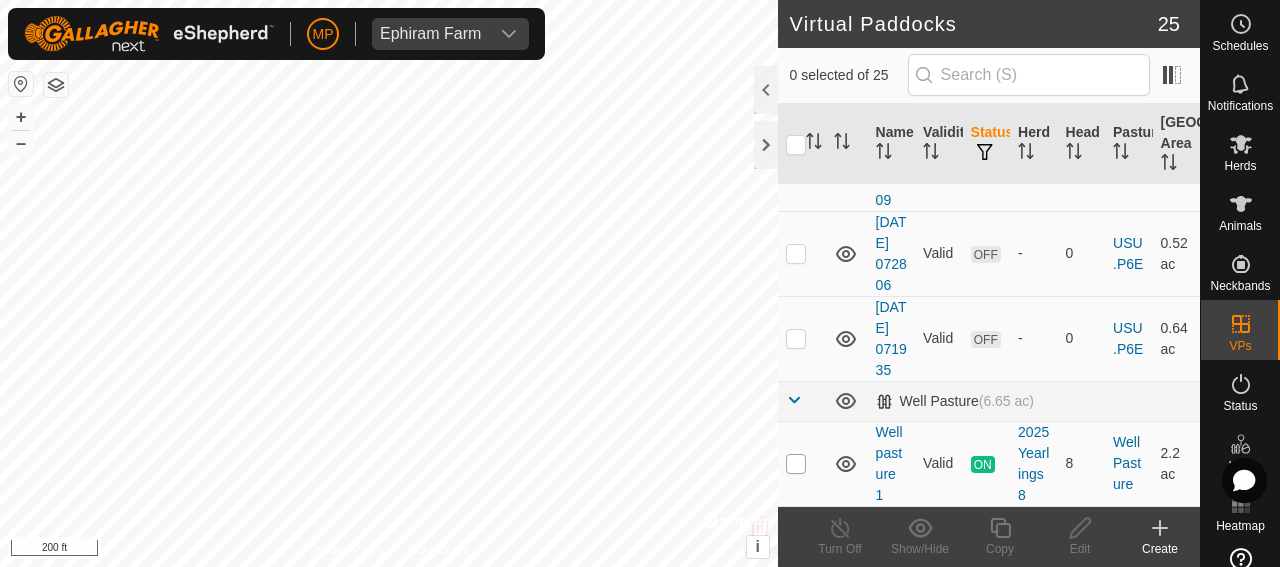 click at bounding box center (796, 464) 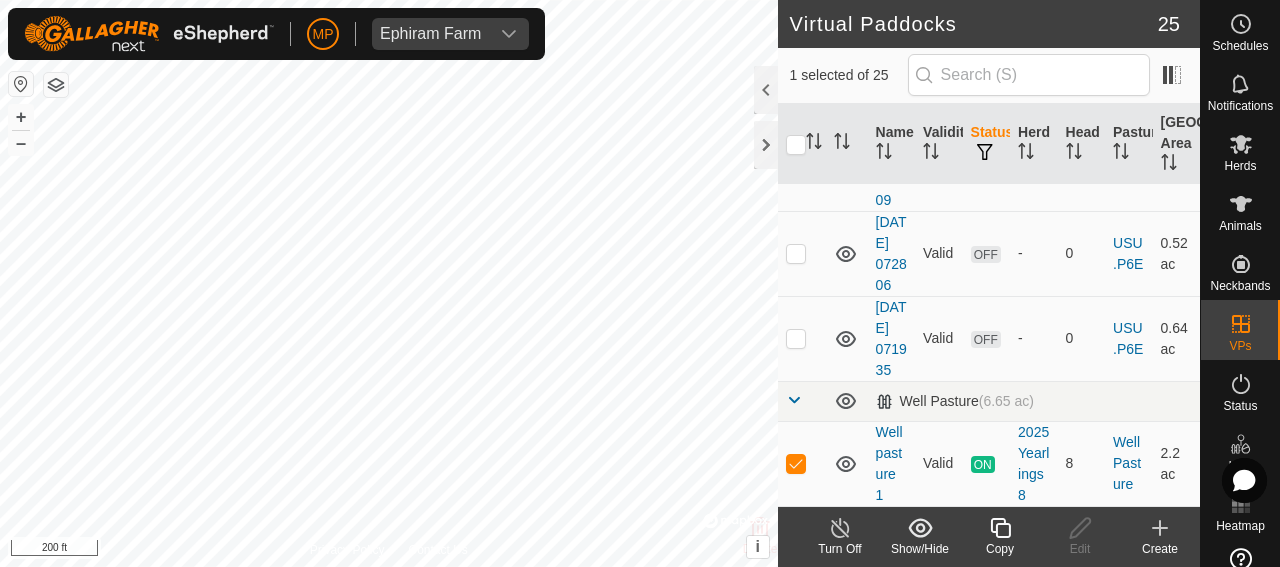click 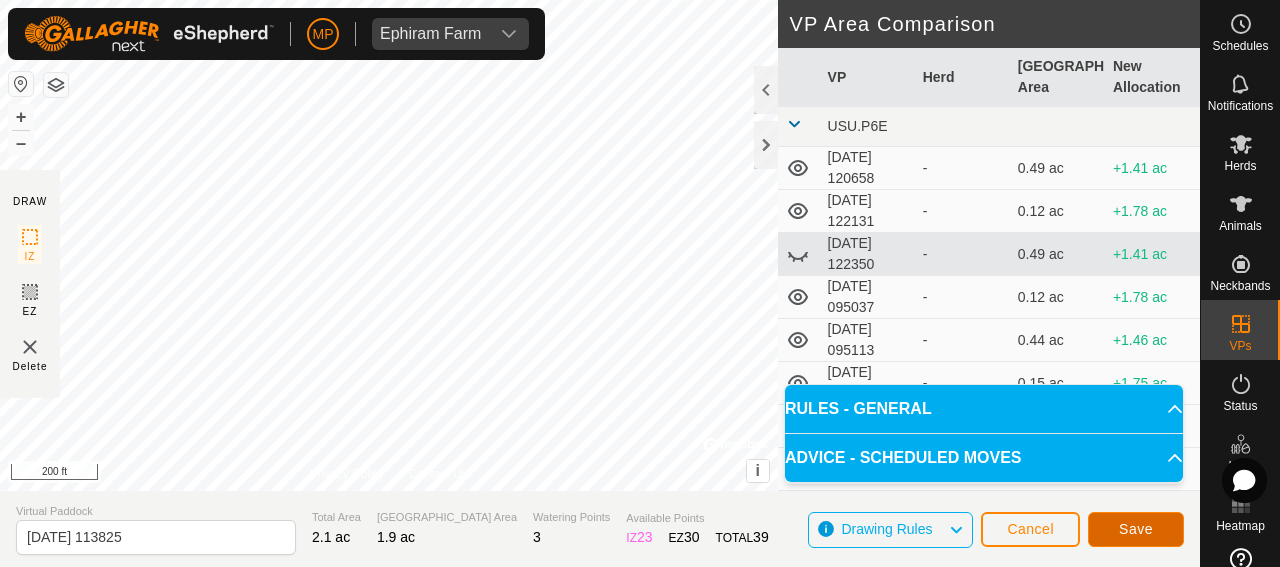 click on "Save" 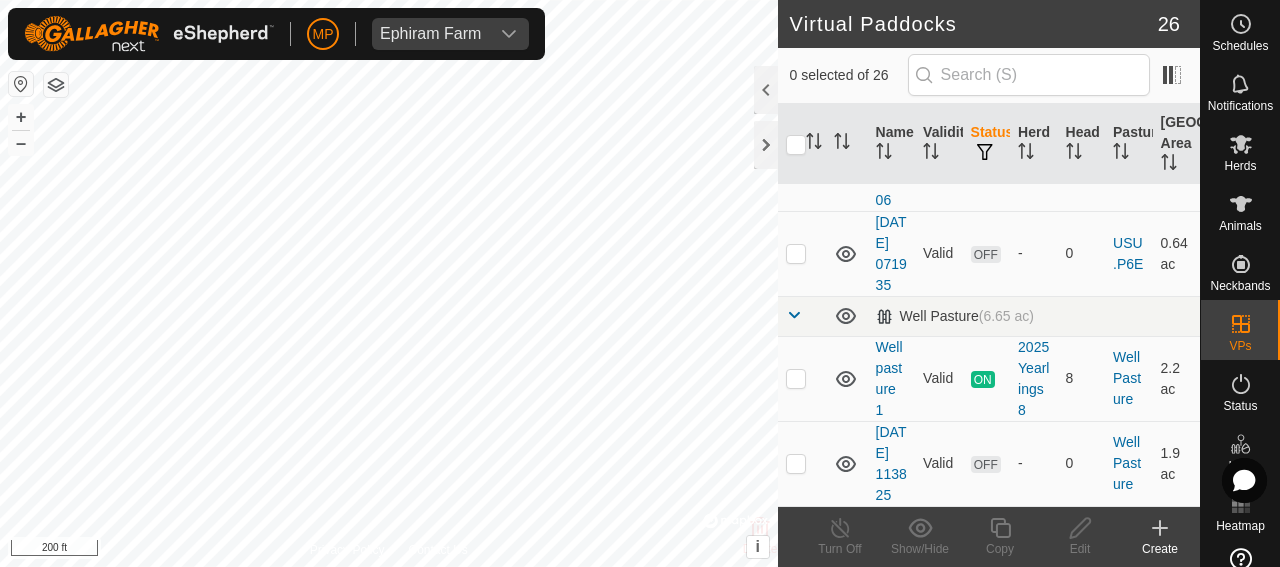 scroll, scrollTop: 3091, scrollLeft: 0, axis: vertical 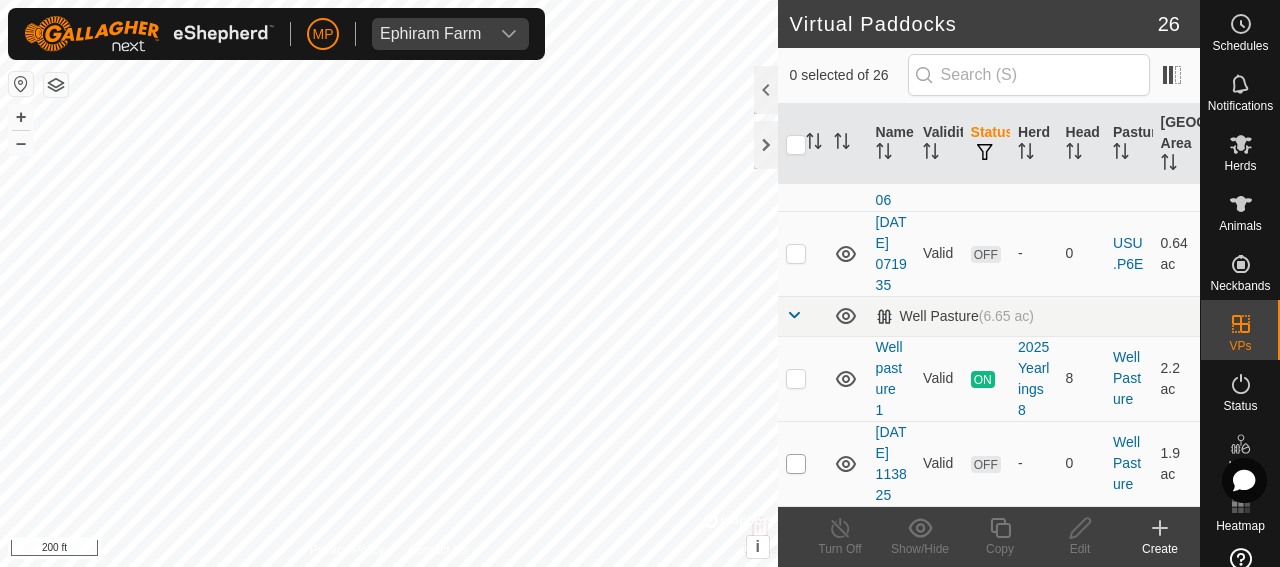 click at bounding box center [796, 464] 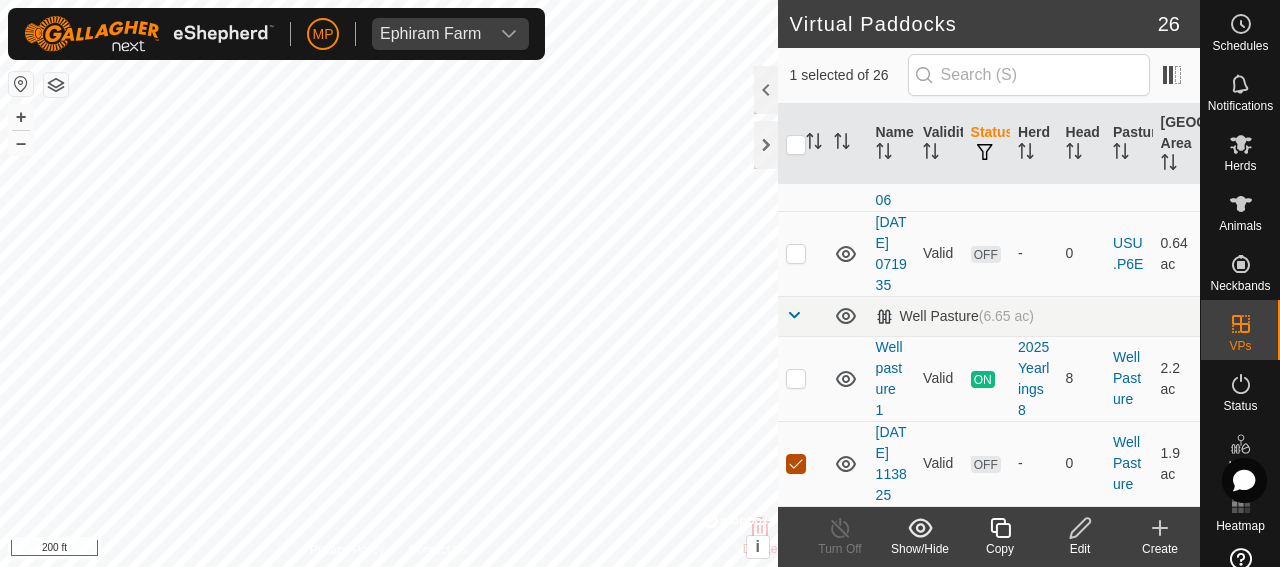 click at bounding box center [796, 464] 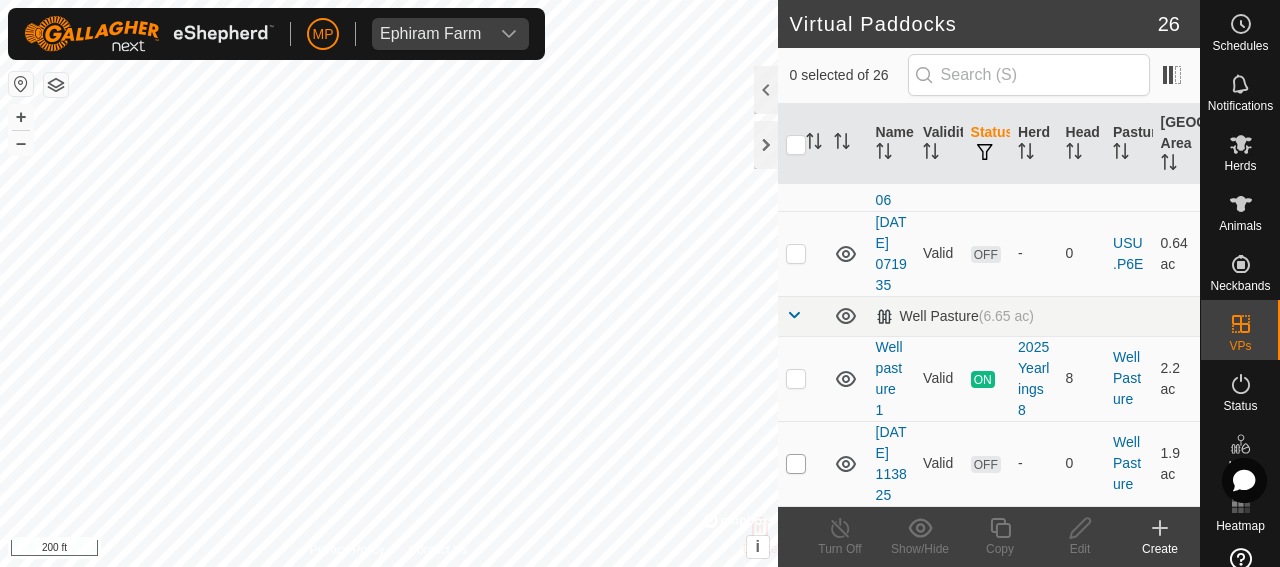 click at bounding box center [796, 464] 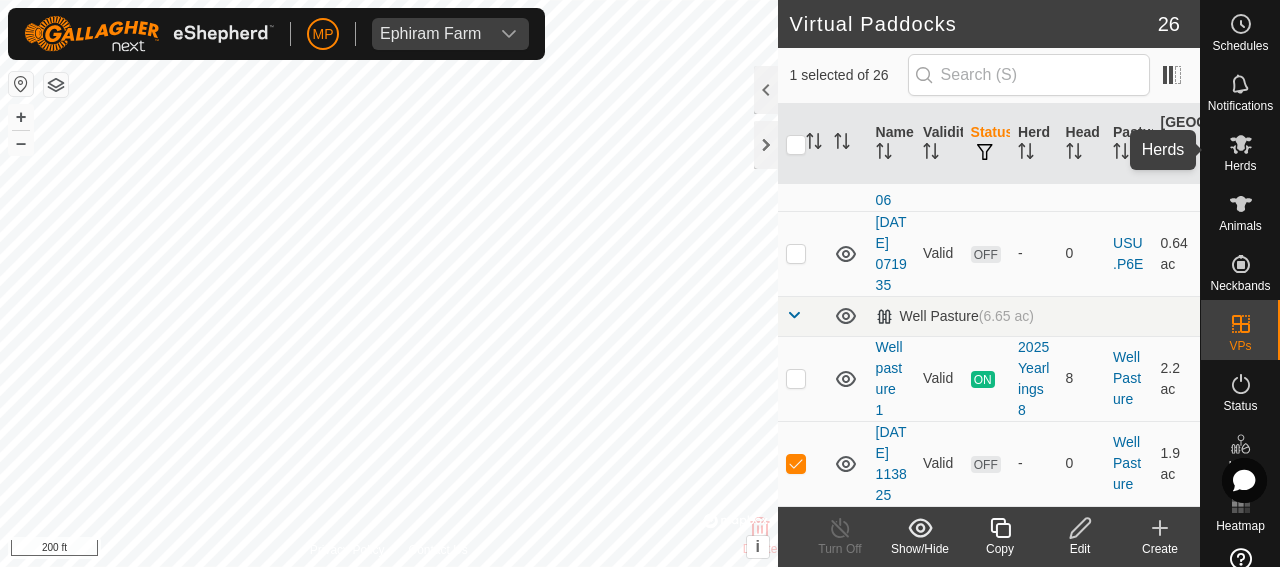 click at bounding box center [1241, 144] 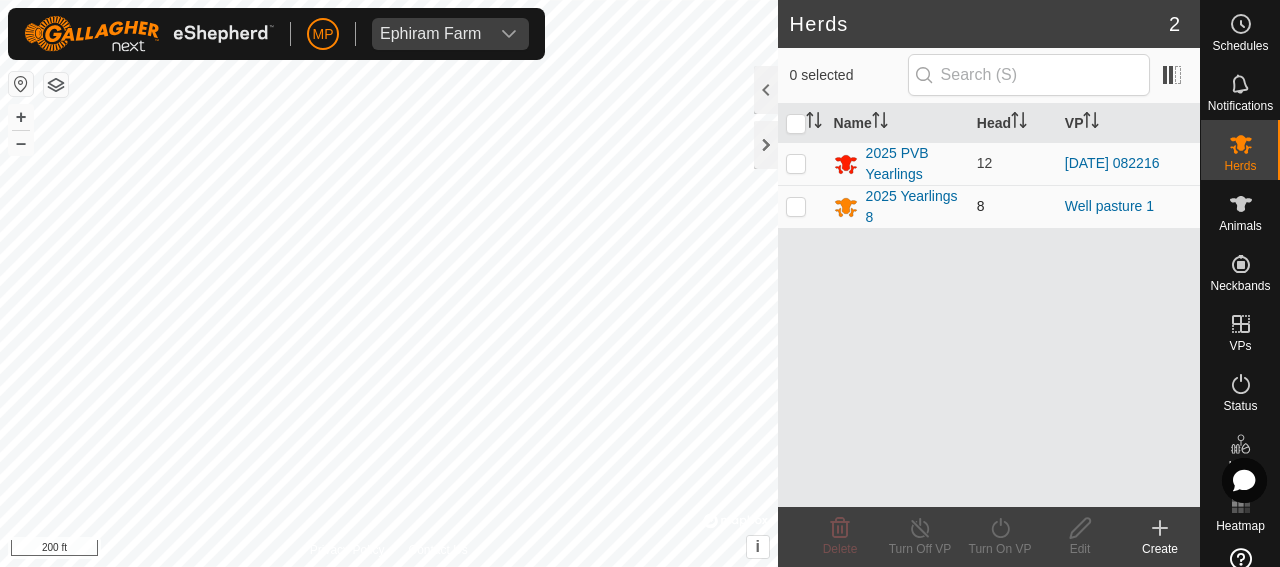 click at bounding box center (796, 206) 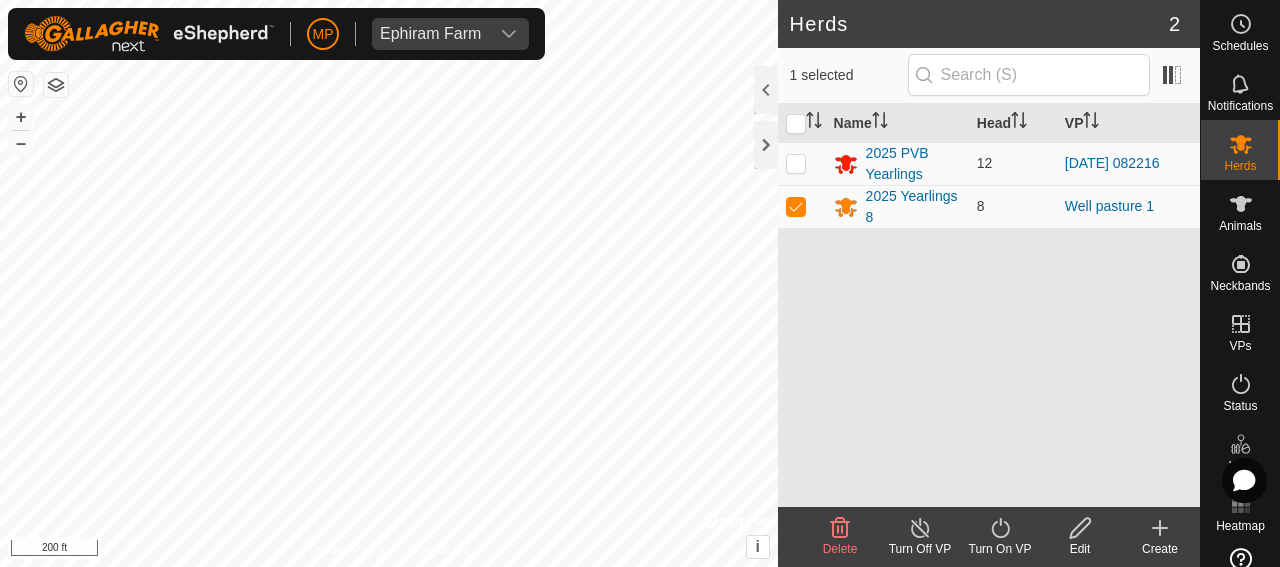 click 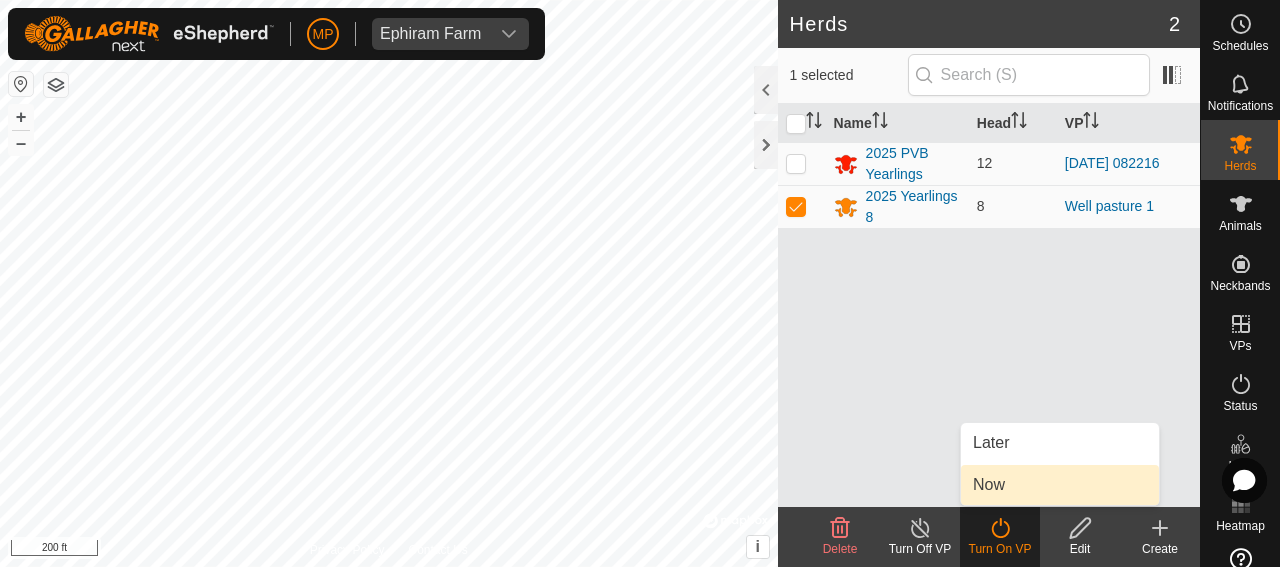 click on "Now" at bounding box center (1060, 485) 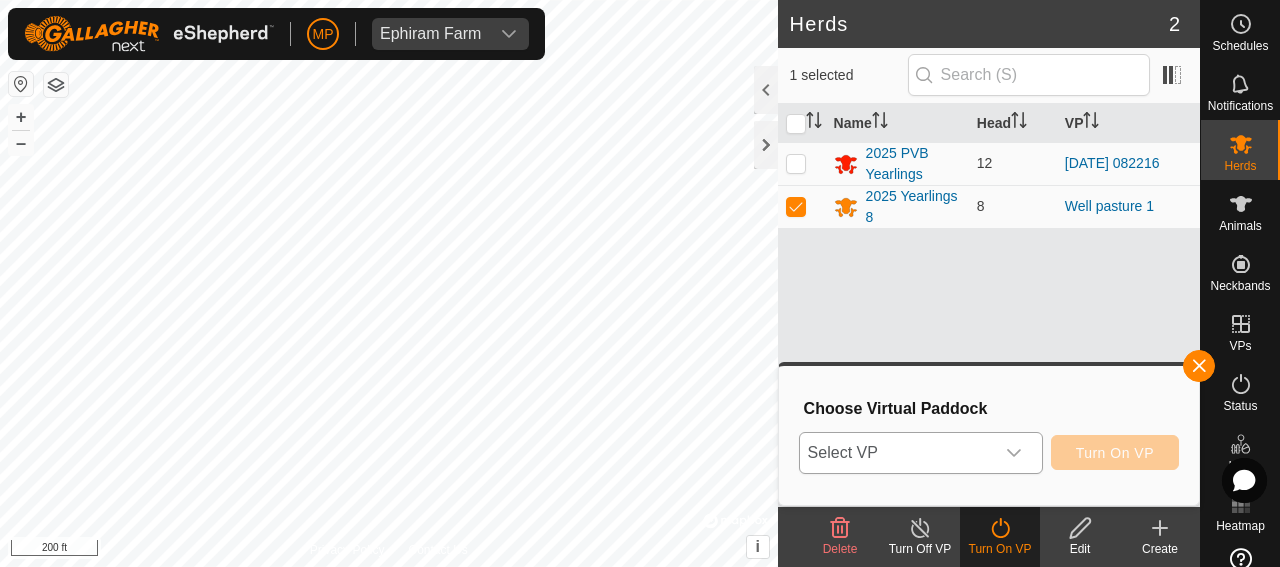 click 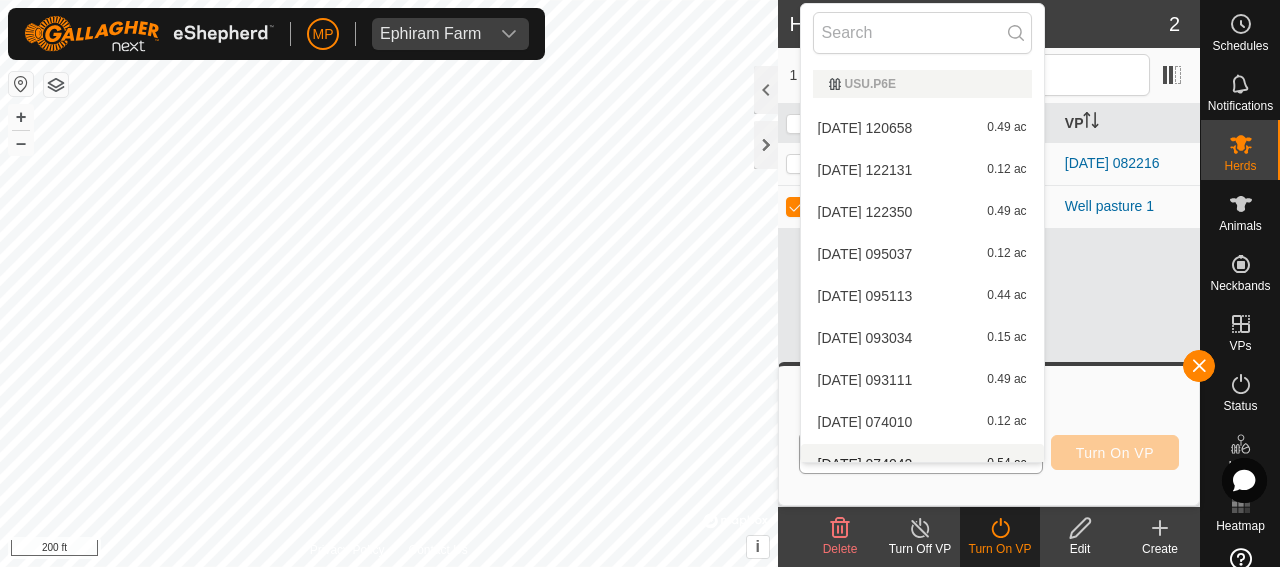 scroll, scrollTop: 22, scrollLeft: 0, axis: vertical 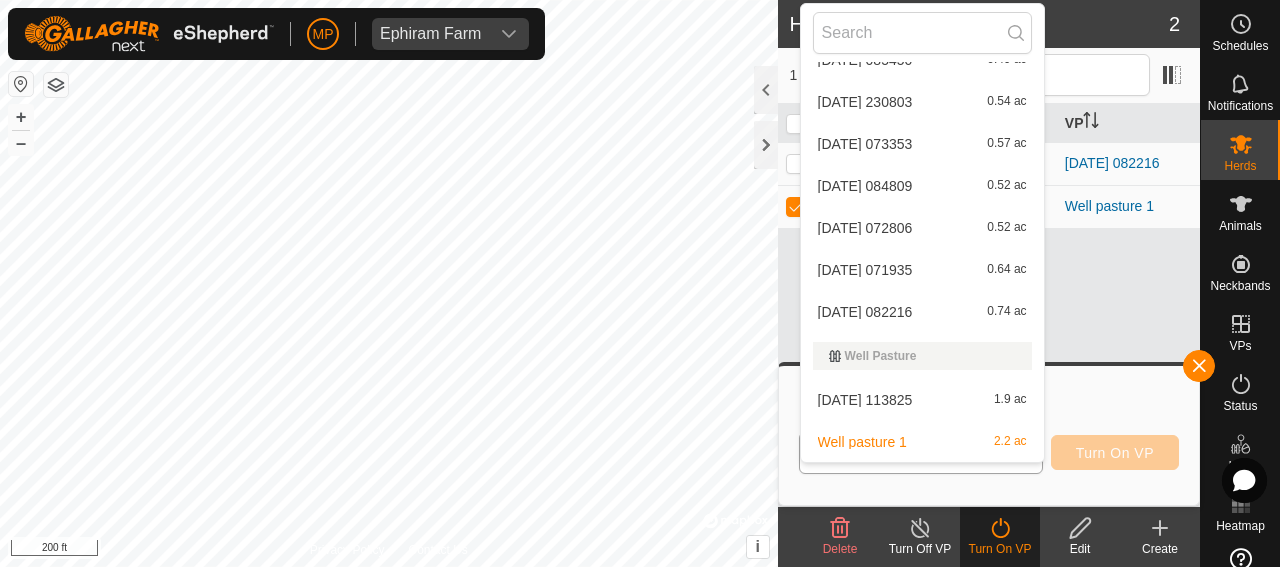 click on "2025-07-21 113825  1.9 ac" at bounding box center (922, 400) 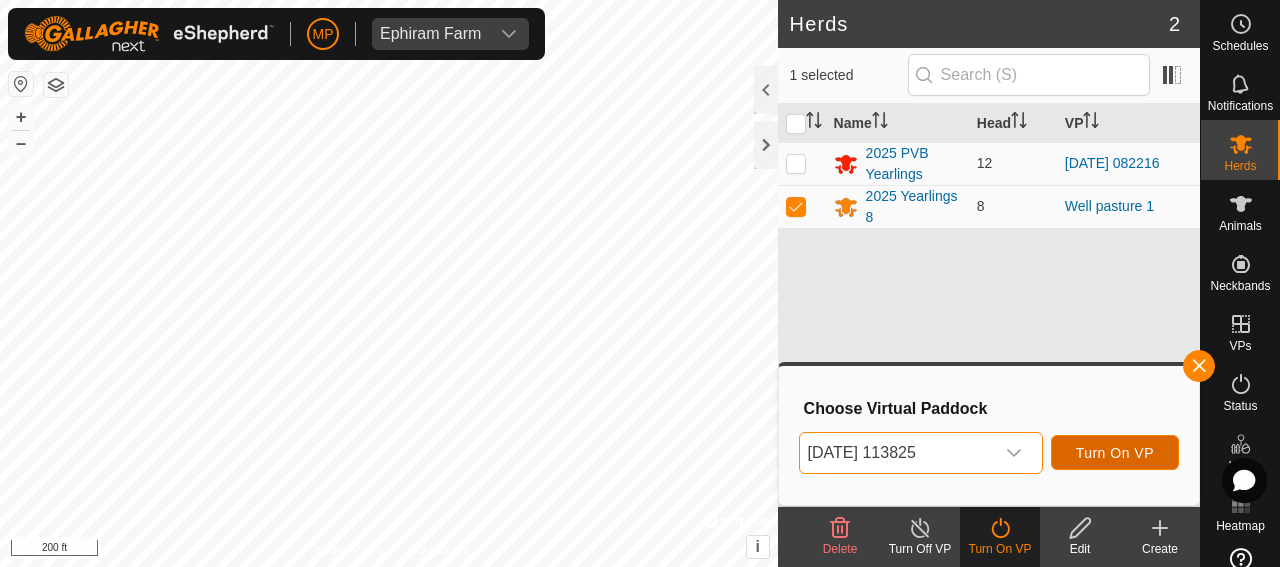 click on "Turn On VP" at bounding box center [1115, 453] 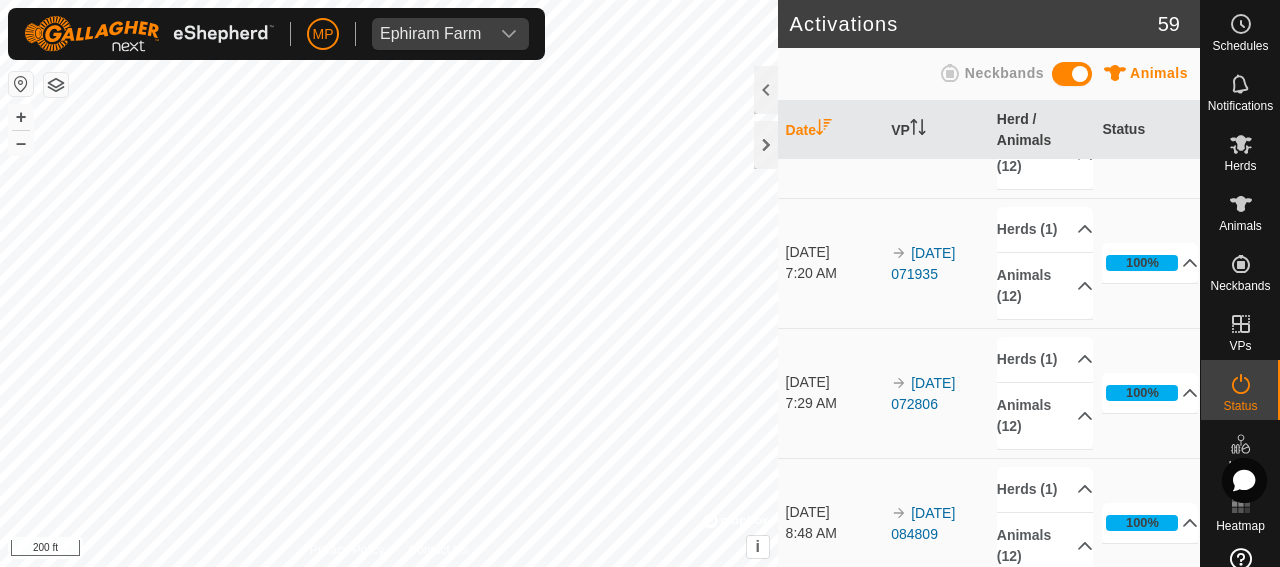 scroll, scrollTop: 0, scrollLeft: 0, axis: both 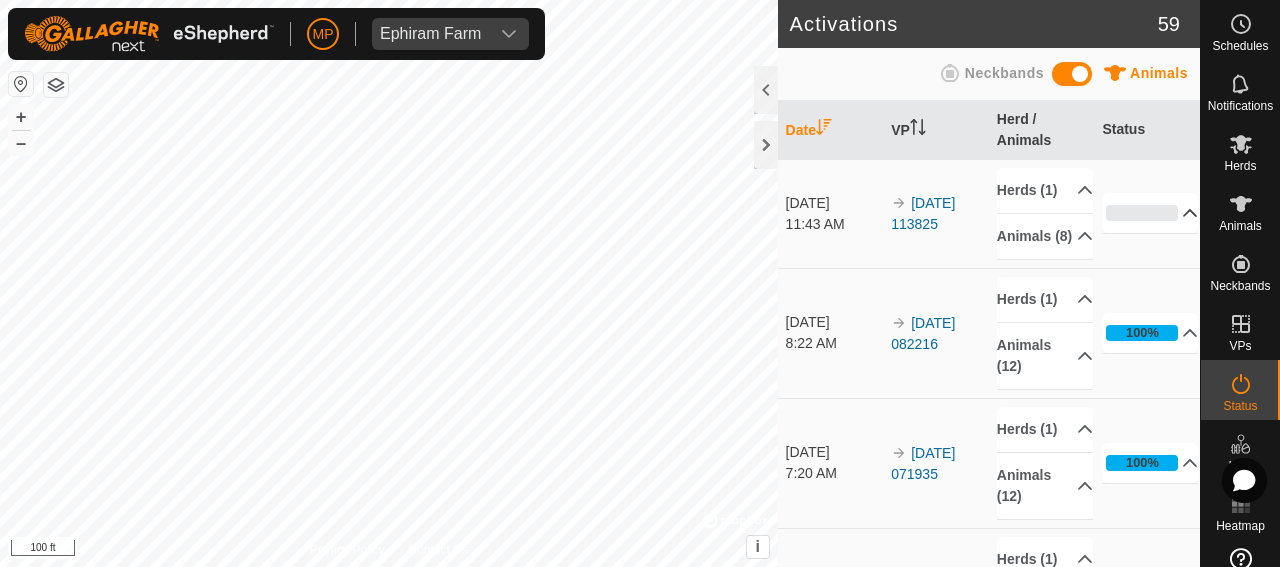 click on "0%" at bounding box center [1150, 213] 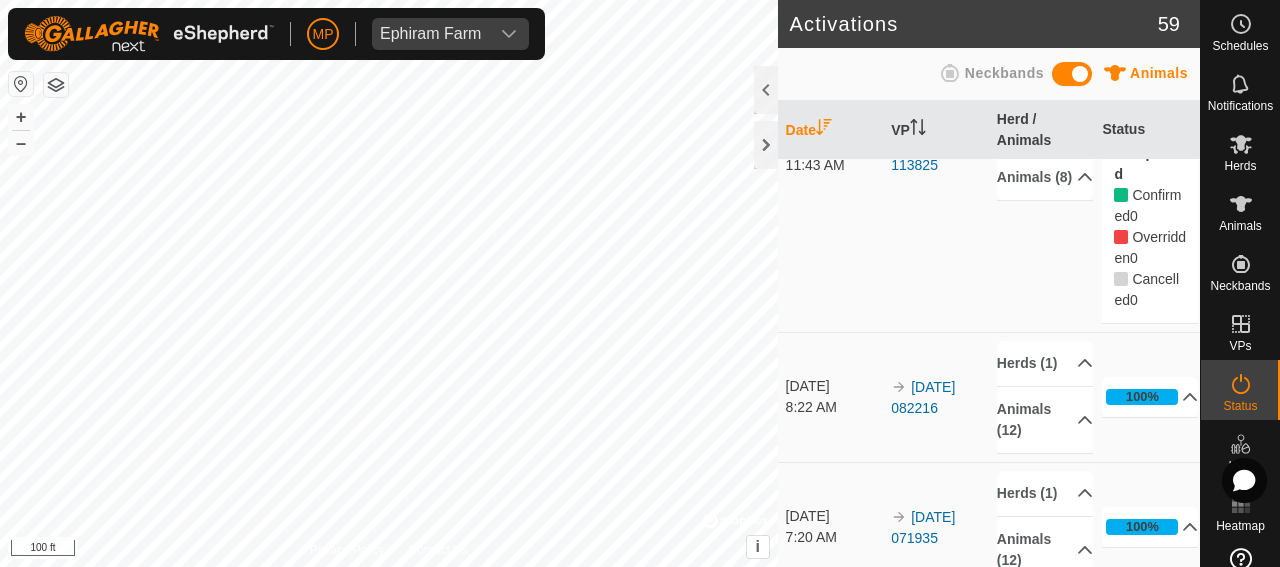 scroll, scrollTop: 0, scrollLeft: 0, axis: both 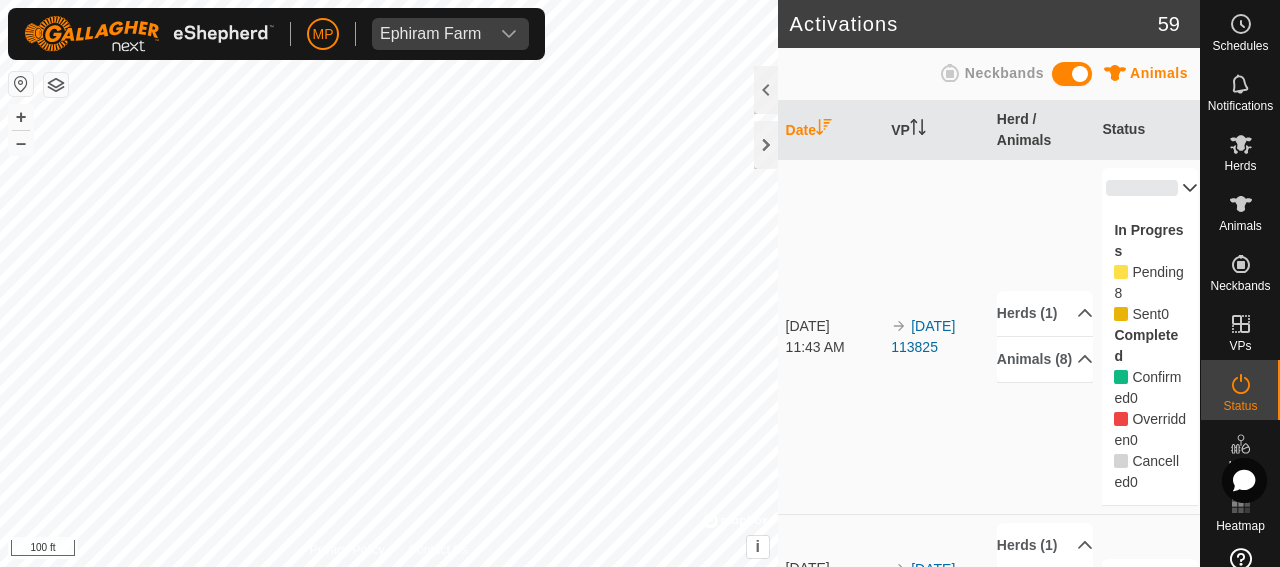 click on "0%" at bounding box center (1150, 188) 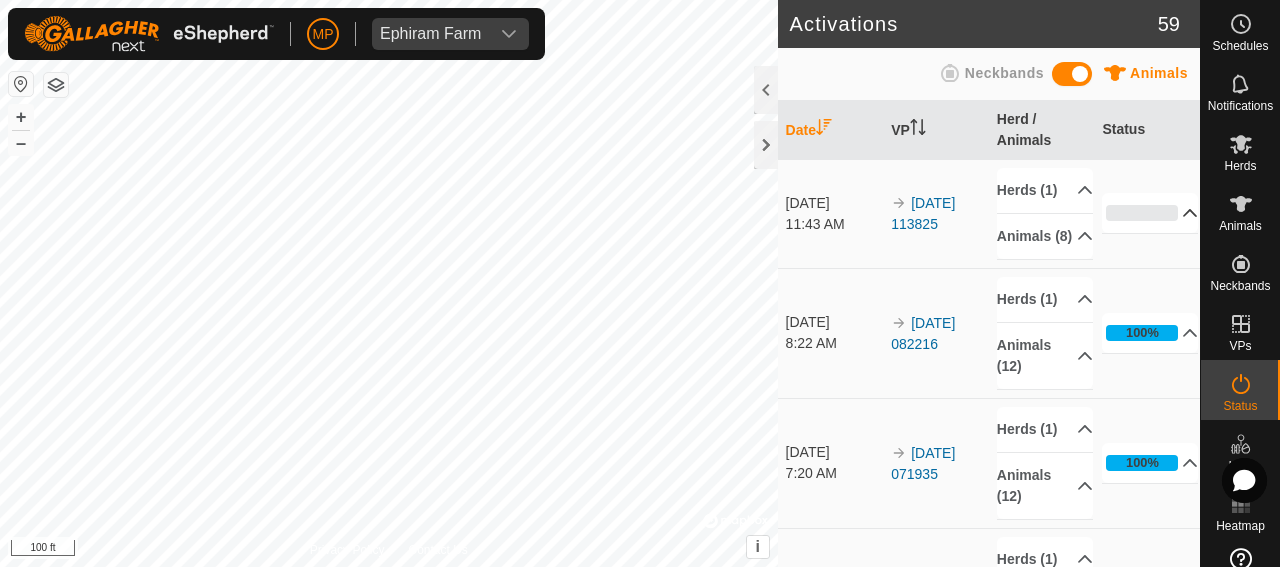 click on "0%" at bounding box center (1150, 213) 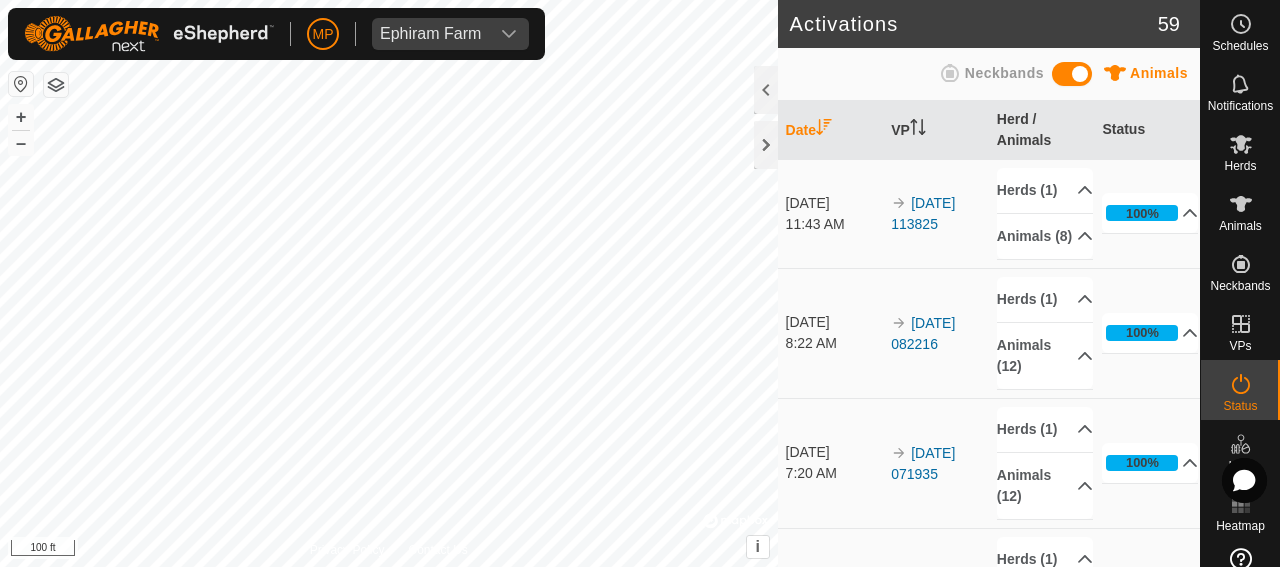 scroll, scrollTop: 0, scrollLeft: 0, axis: both 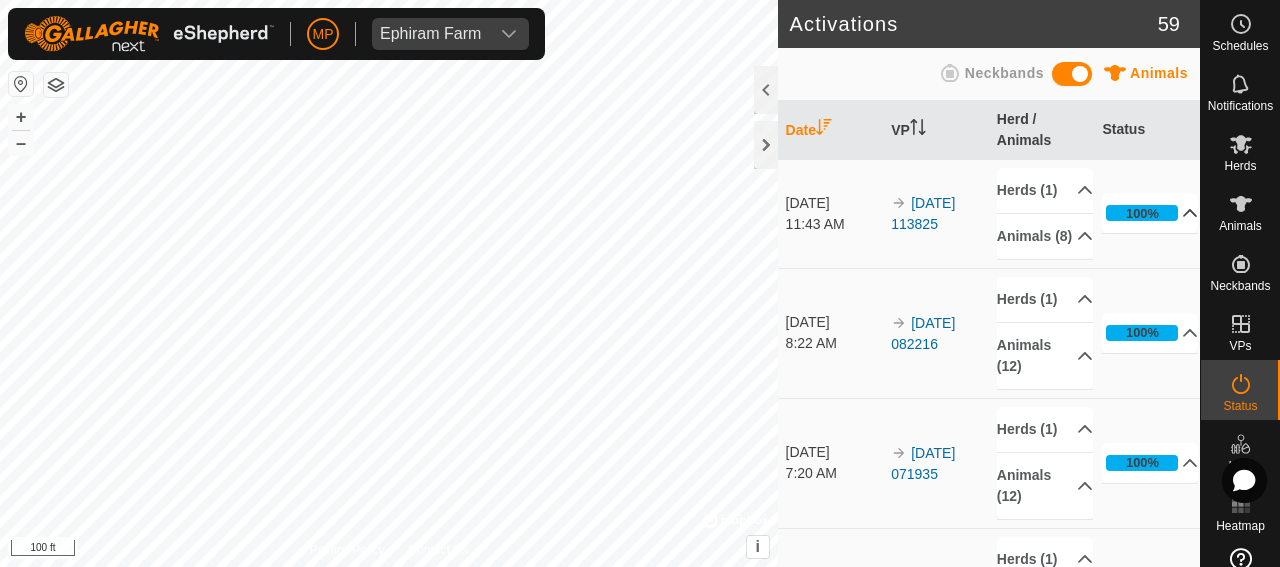 click on "100%" at bounding box center (1150, 213) 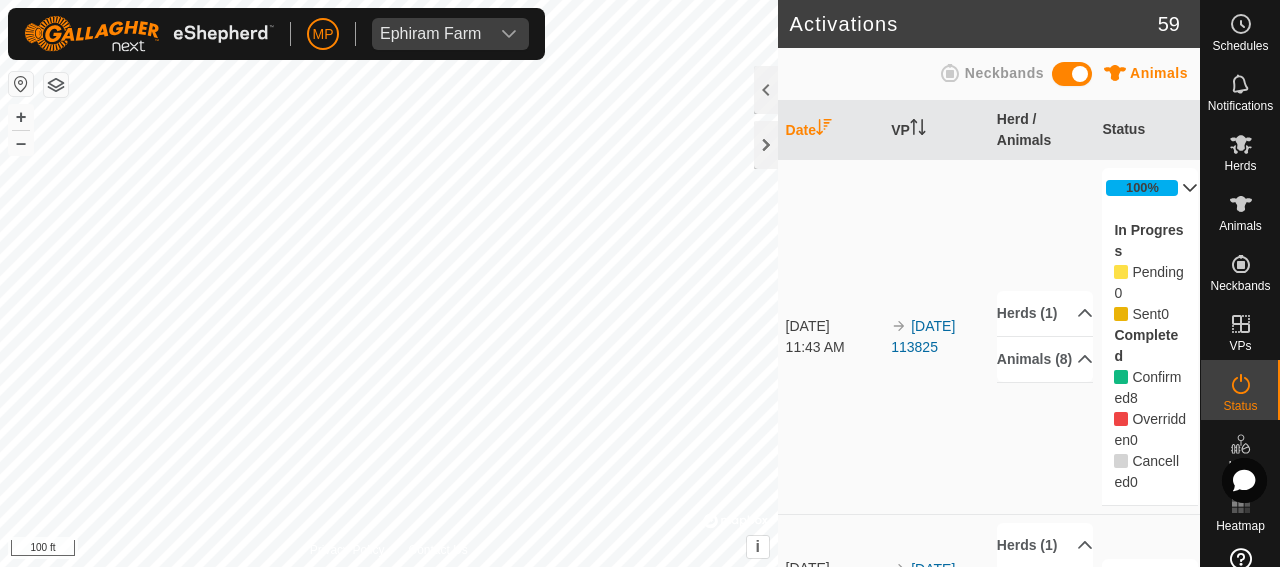 click on "100%" at bounding box center [1150, 188] 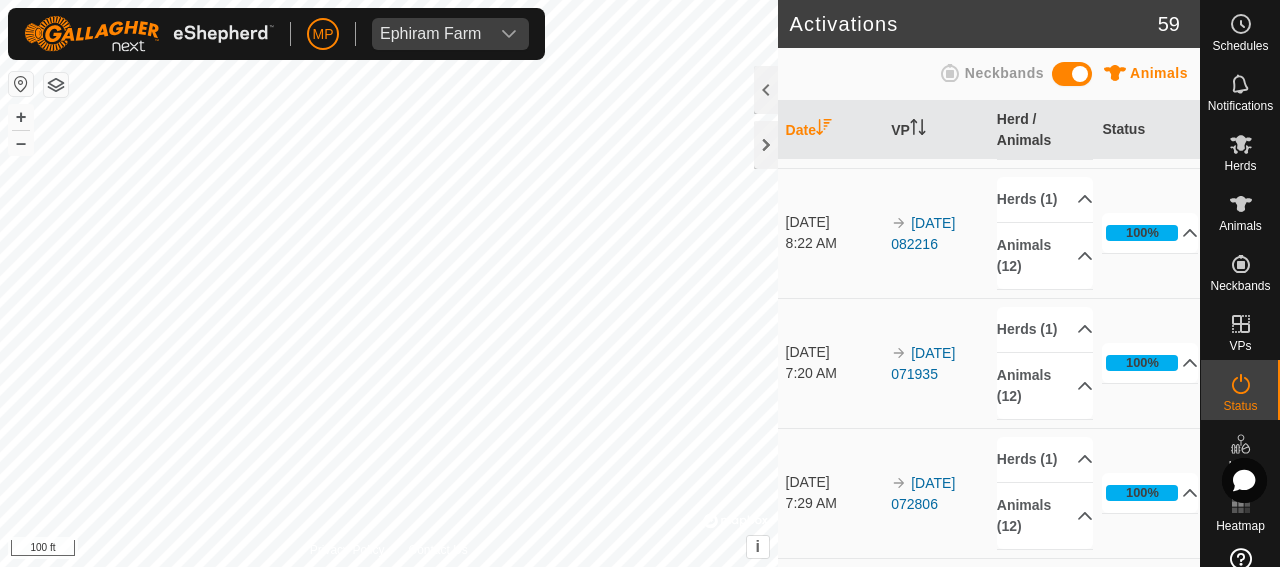 scroll, scrollTop: 0, scrollLeft: 0, axis: both 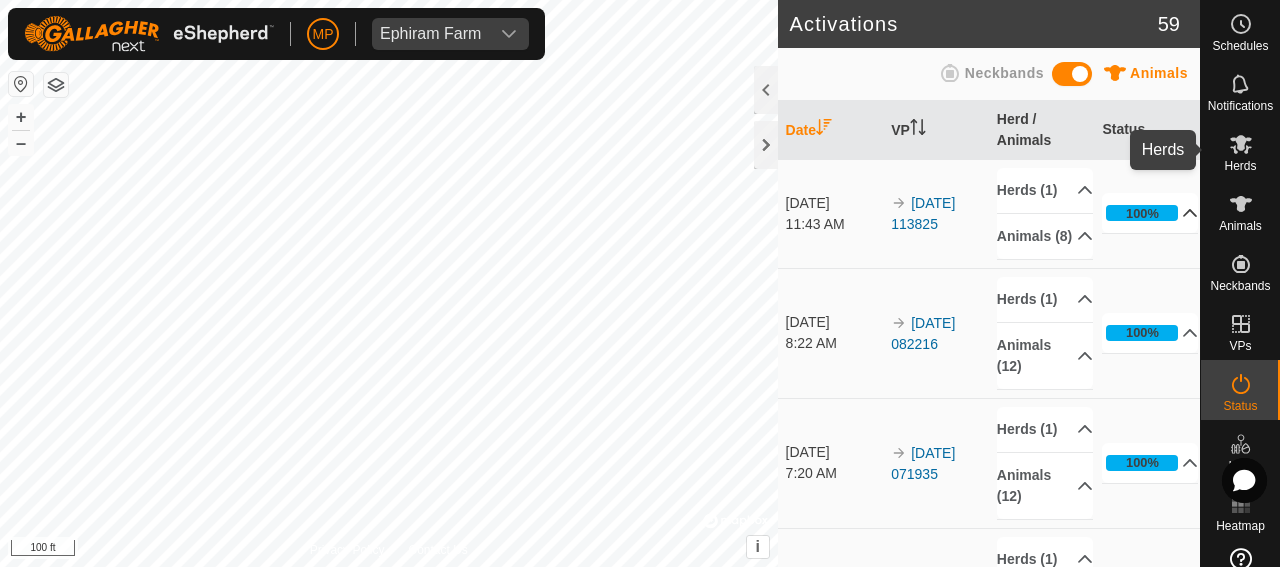 click 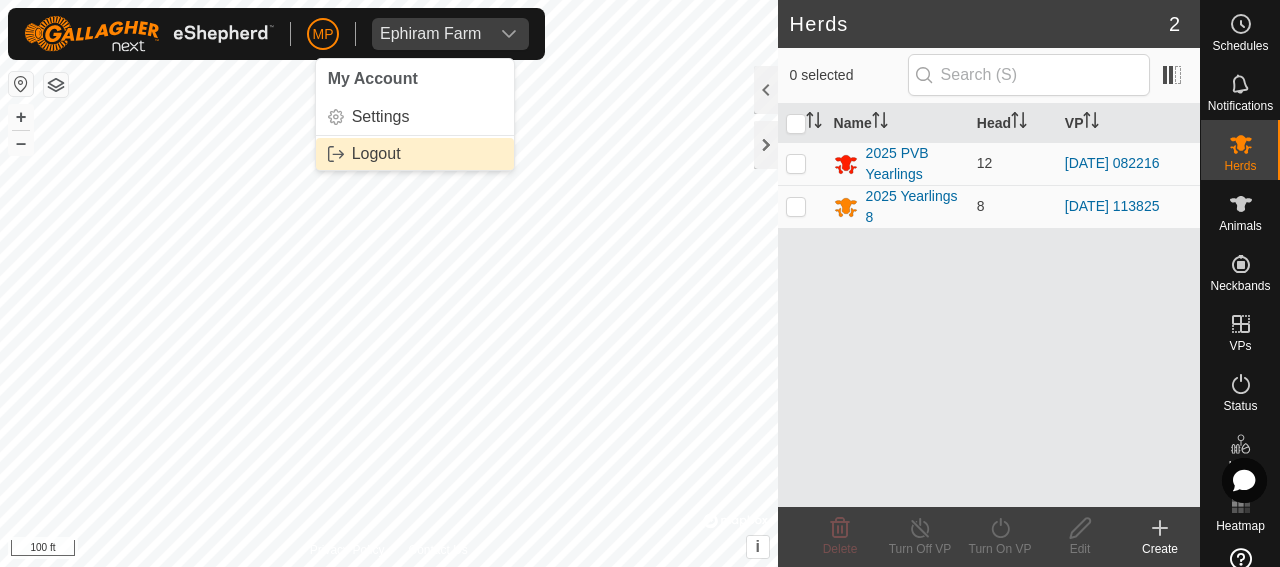 click on "Logout" at bounding box center [415, 154] 